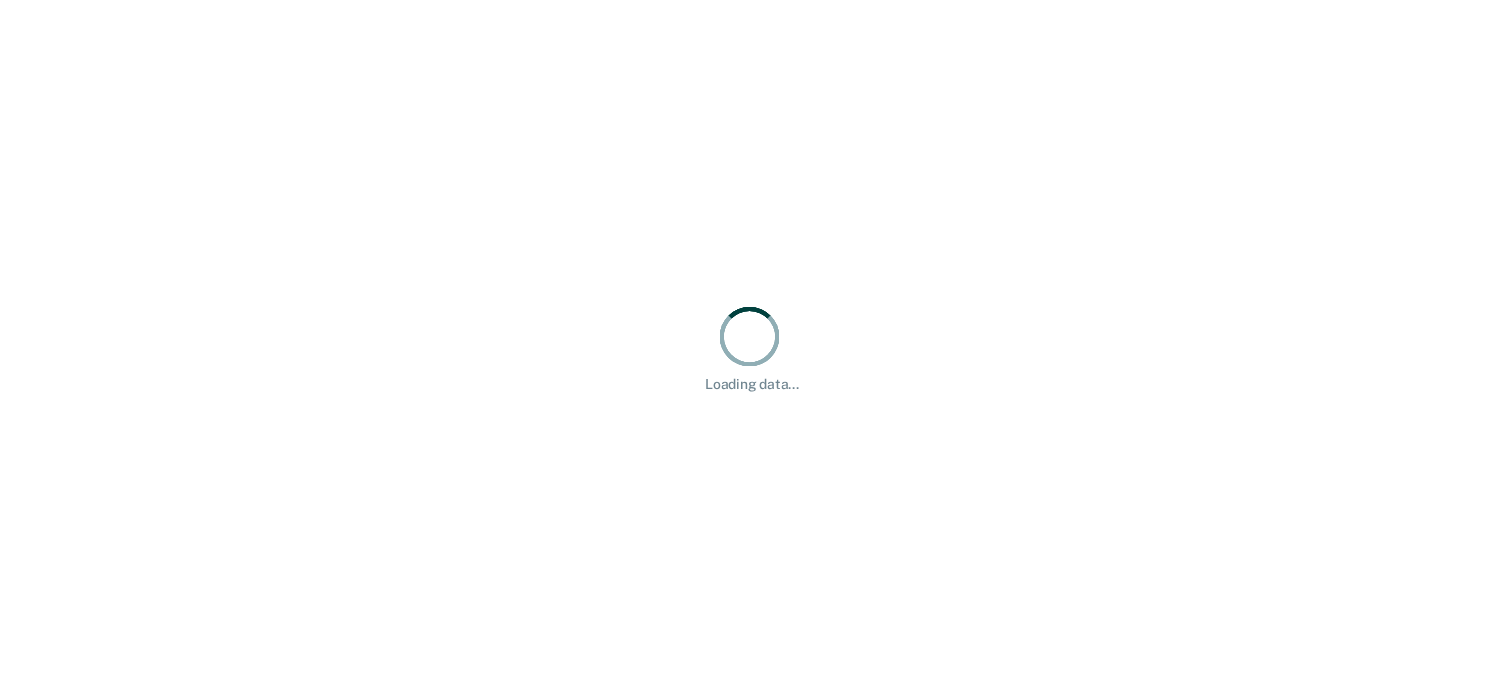 scroll, scrollTop: 0, scrollLeft: 0, axis: both 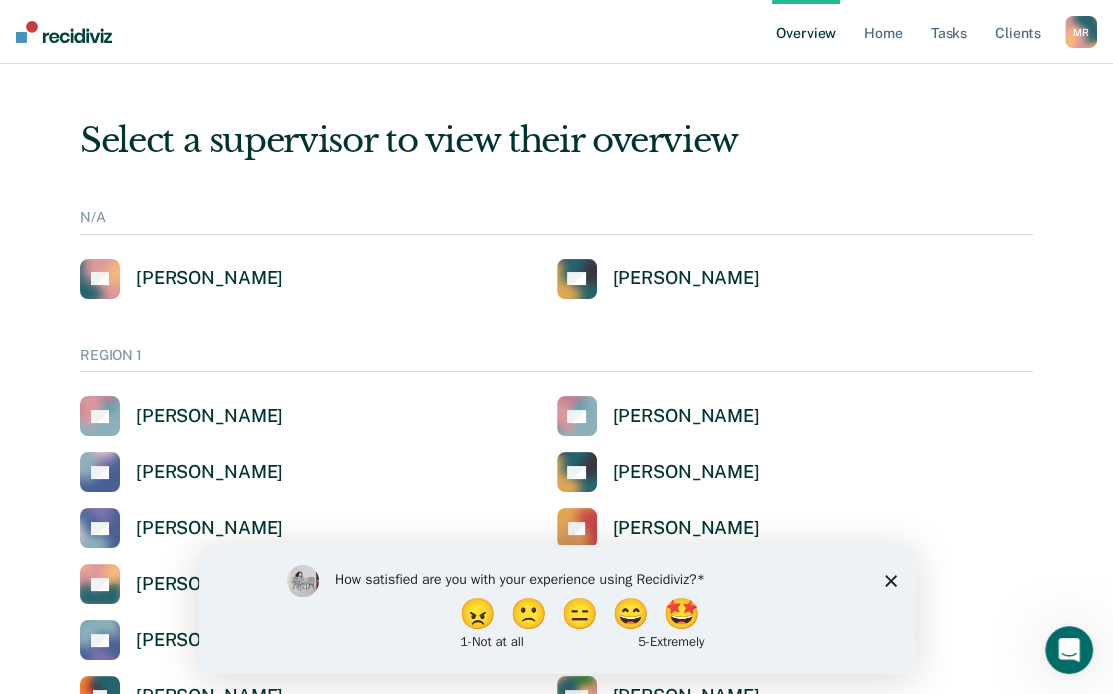 click on "Select a supervisor to view their overview N/A AB [PERSON_NAME] AC [PERSON_NAME] REGION 1 AS [PERSON_NAME] AG [PERSON_NAME] AR [PERSON_NAME] AC [PERSON_NAME] AL [PERSON_NAME] CT [PERSON_NAME] ED [PERSON_NAME] [PERSON_NAME] [PERSON_NAME] KB [PERSON_NAME] KB [PERSON_NAME] [PERSON_NAME] MH [PERSON_NAME] RN [PERSON_NAME] RK [PERSON_NAME] SB [PERSON_NAME] SW [PERSON_NAME] SW [PERSON_NAME] TB Tamiya Bridges REGION 2 AM [PERSON_NAME] AB [PERSON_NAME] AM [PERSON_NAME] AO [PERSON_NAME] AS [PERSON_NAME] [PERSON_NAME] BH [PERSON_NAME] CC [PERSON_NAME] CM [PERSON_NAME] CN [PERSON_NAME] CD [PERSON_NAME] [PERSON_NAME] [PERSON_NAME] [PERSON_NAME] DS [PERSON_NAME] [PERSON_NAME] [PERSON_NAME] DC [PERSON_NAME] DW [PERSON_NAME] [PERSON_NAME] [PERSON_NAME] [PERSON_NAME] FF [PERSON_NAME] GB [PERSON_NAME] HN [PERSON_NAME] [PERSON_NAME] [PERSON_NAME] [PERSON_NAME] KV [PERSON_NAME] [PERSON_NAME] [PERSON_NAME] [PERSON_NAME] [PERSON_NAME] KS [PERSON_NAME] KW Kenya [PERSON_NAME] [PERSON_NAME] [PERSON_NAME]" at bounding box center (556, 3070) 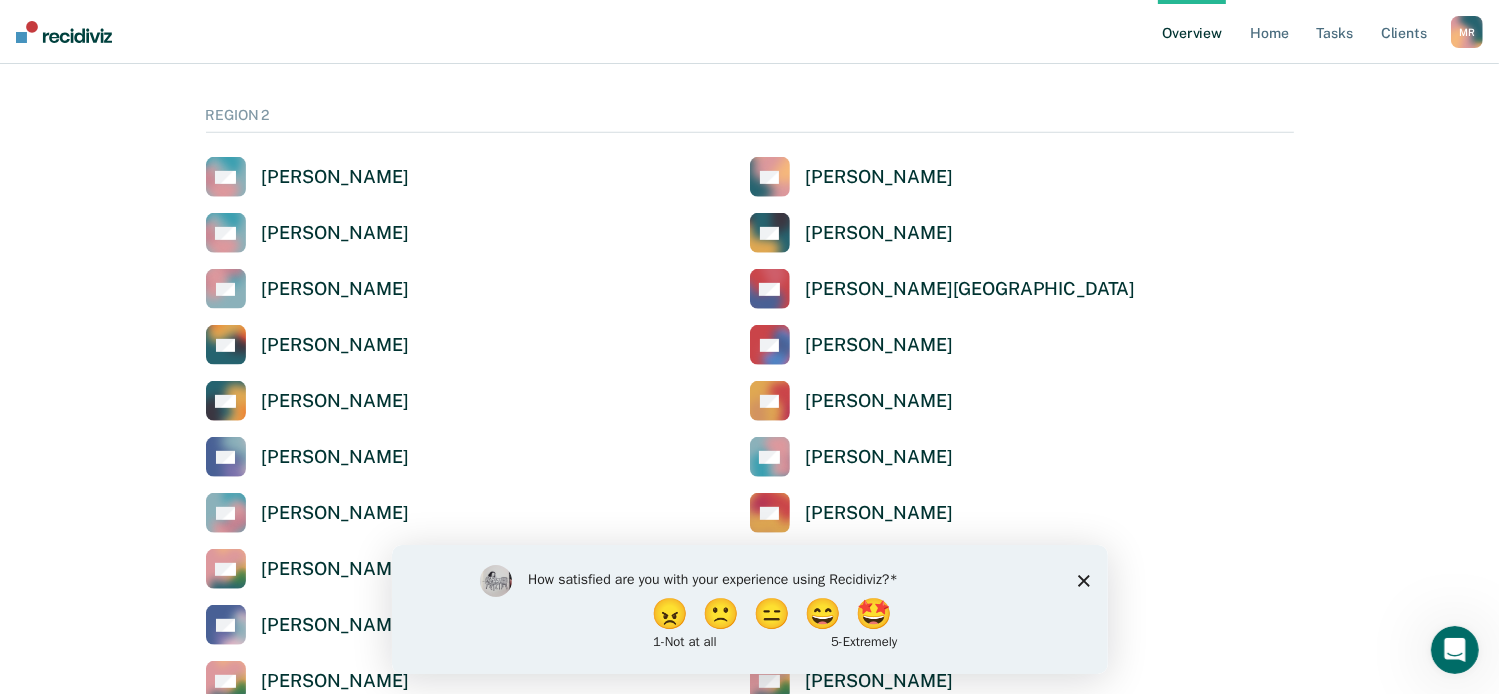 scroll, scrollTop: 900, scrollLeft: 0, axis: vertical 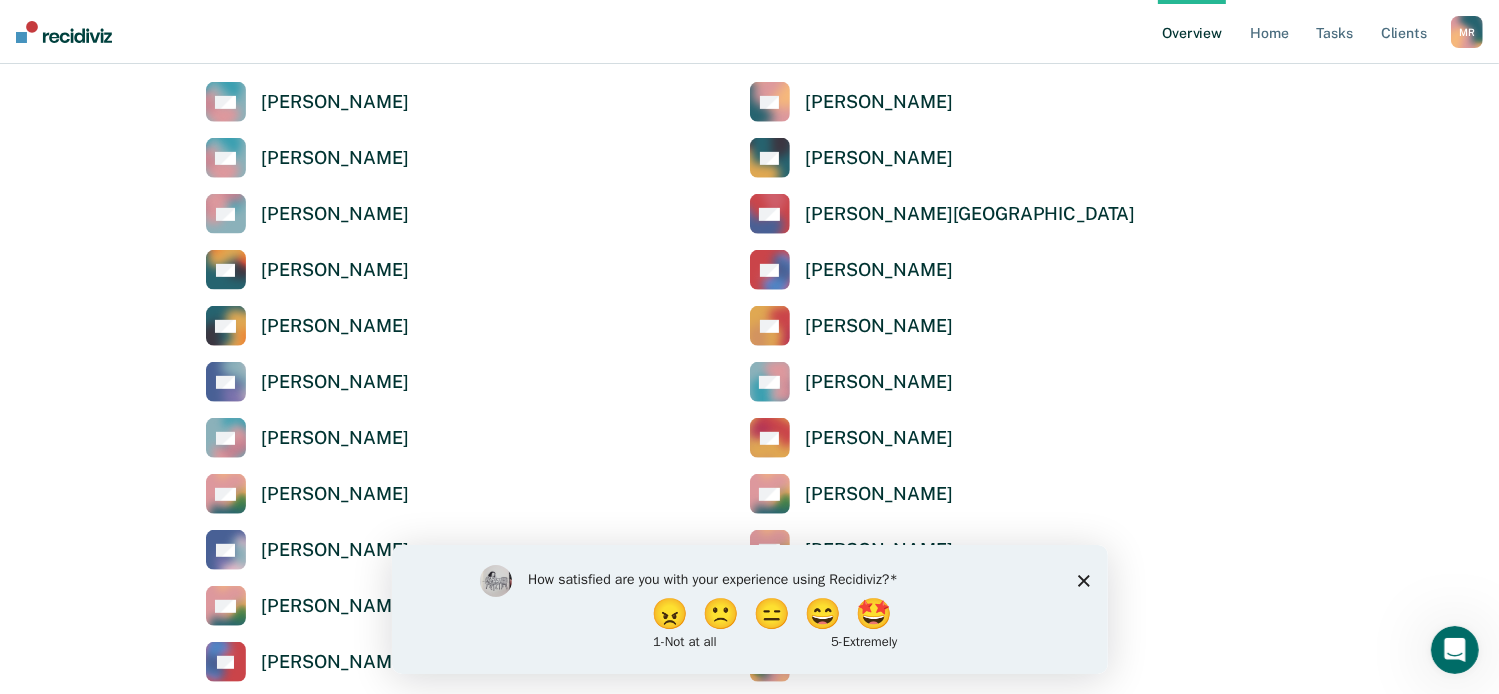 drag, startPoint x: 1081, startPoint y: 580, endPoint x: 1466, endPoint y: 1106, distance: 651.8443 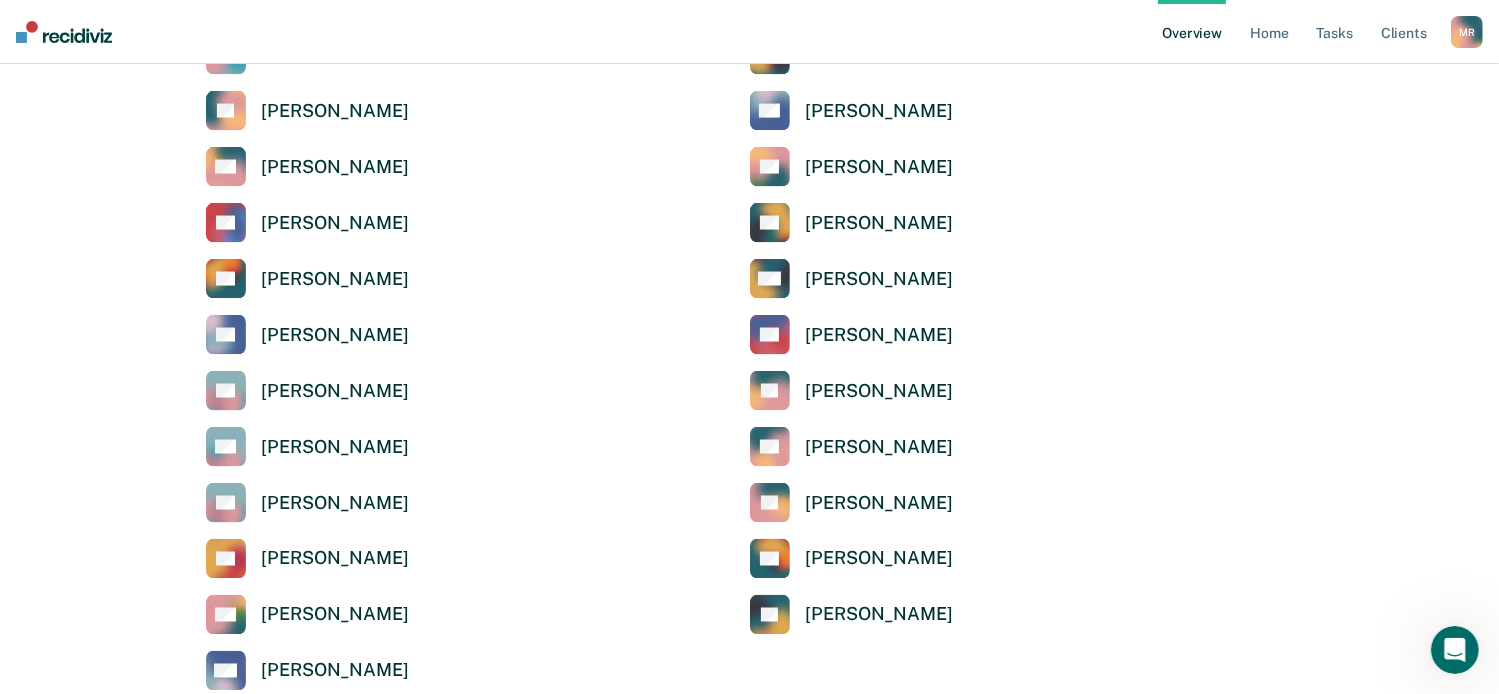 scroll, scrollTop: 3200, scrollLeft: 0, axis: vertical 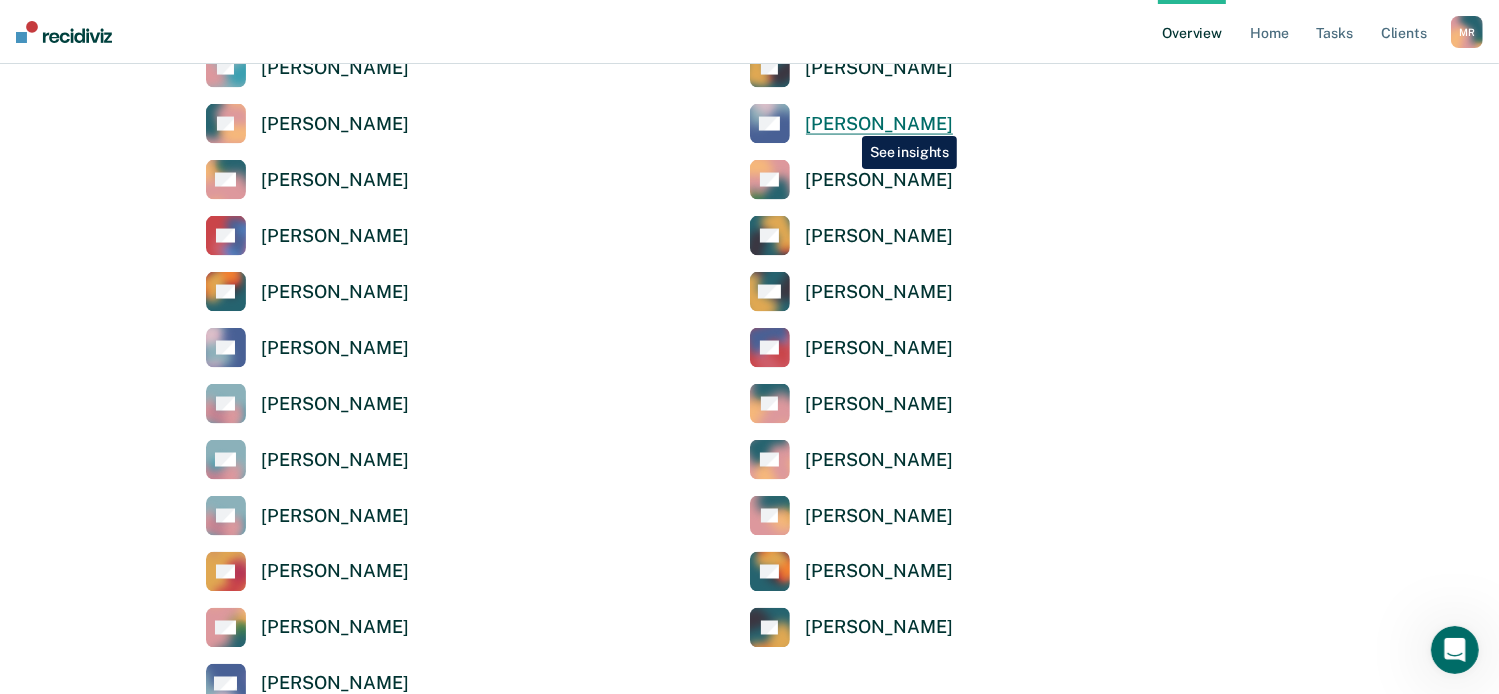 click on "[PERSON_NAME]" at bounding box center [879, 124] 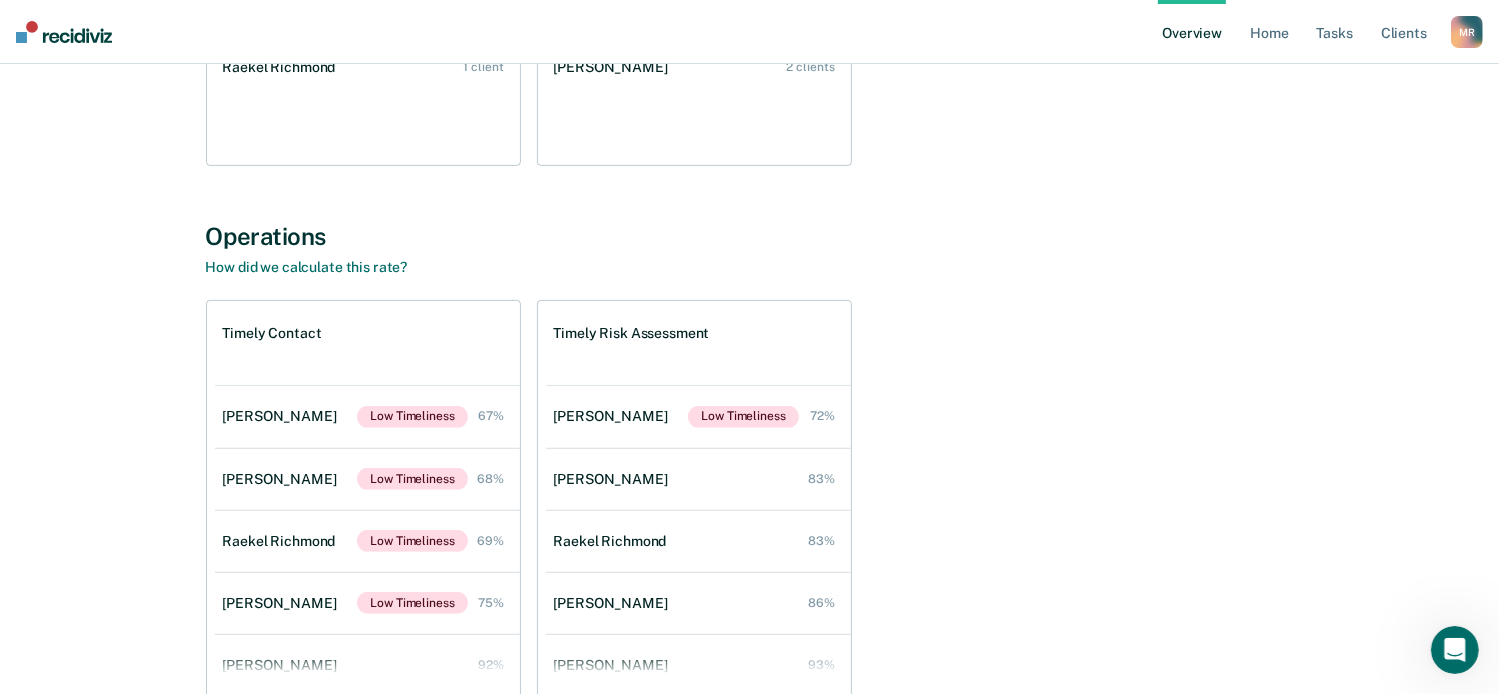 scroll, scrollTop: 600, scrollLeft: 0, axis: vertical 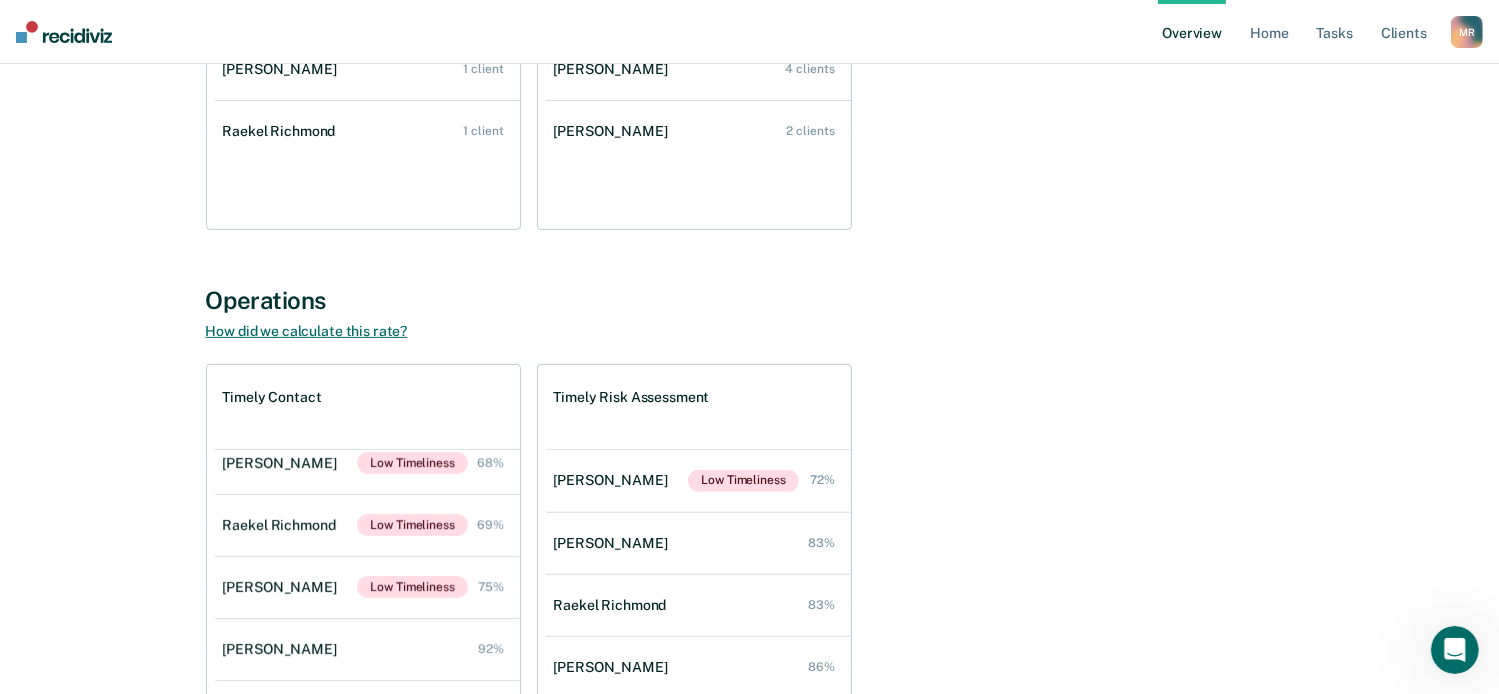 click on "How did we calculate this rate?" at bounding box center (307, 331) 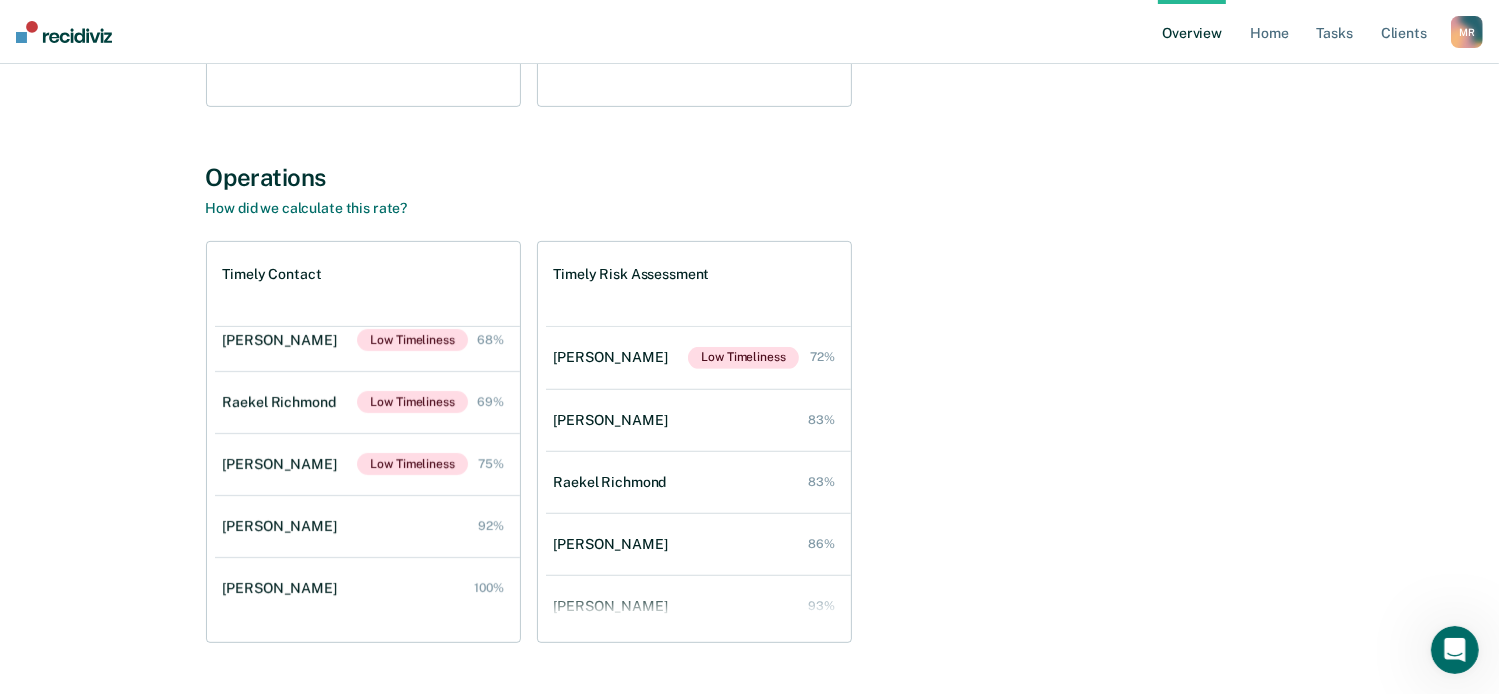 scroll, scrollTop: 675, scrollLeft: 0, axis: vertical 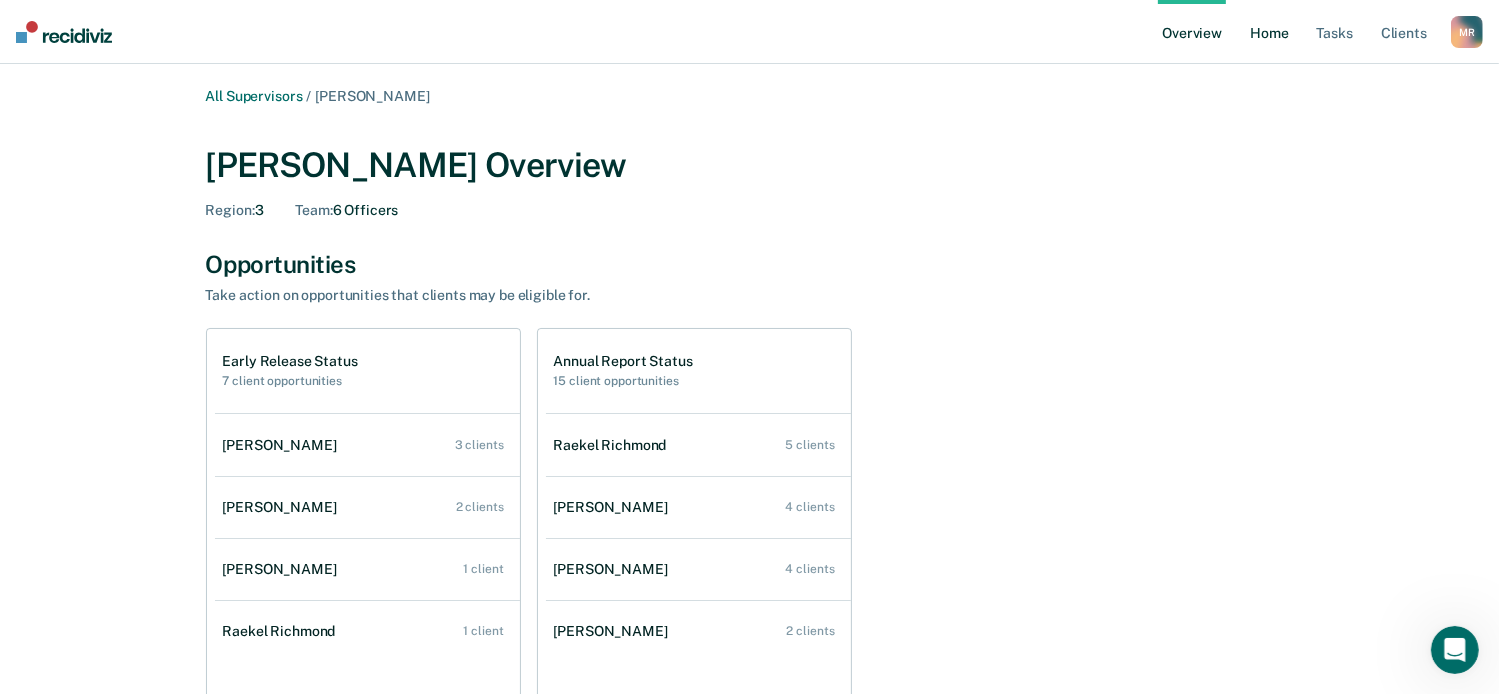 click on "Home" at bounding box center (1269, 32) 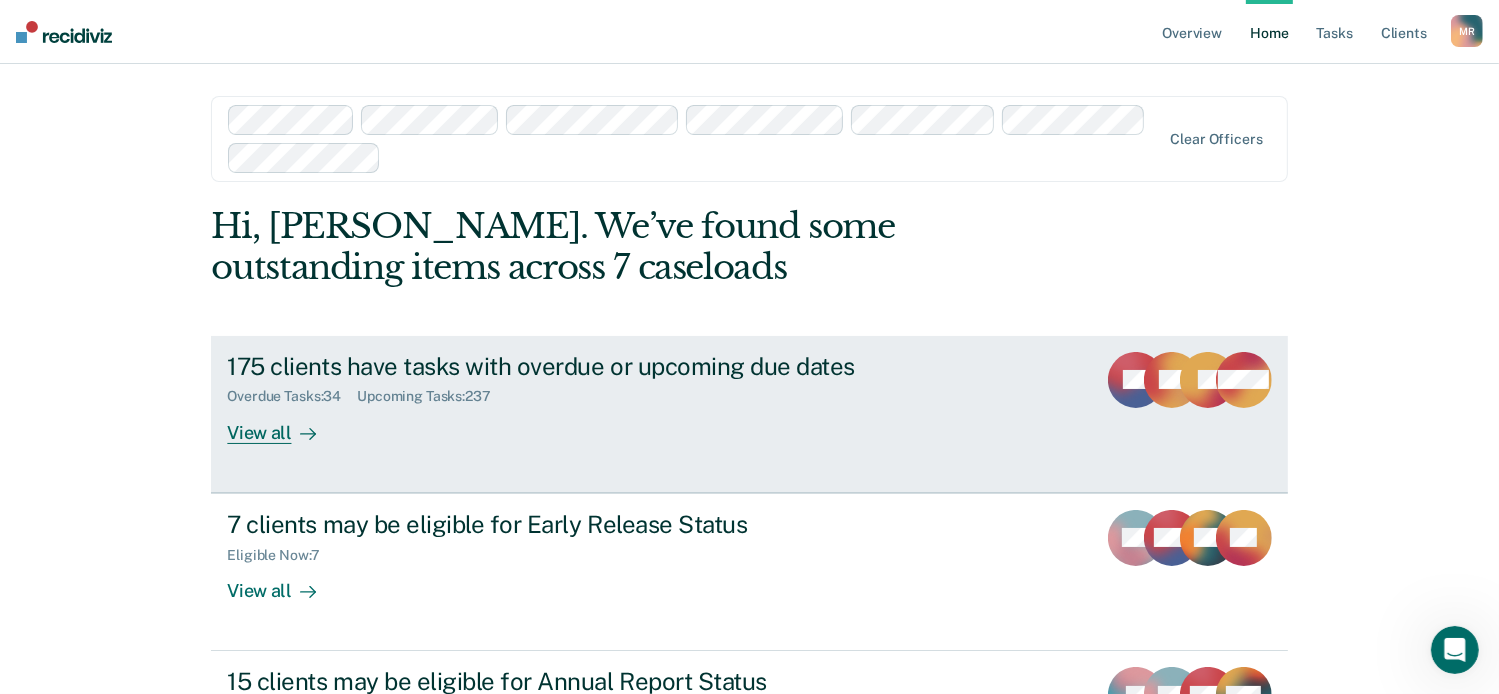 click on "View all" at bounding box center (283, 424) 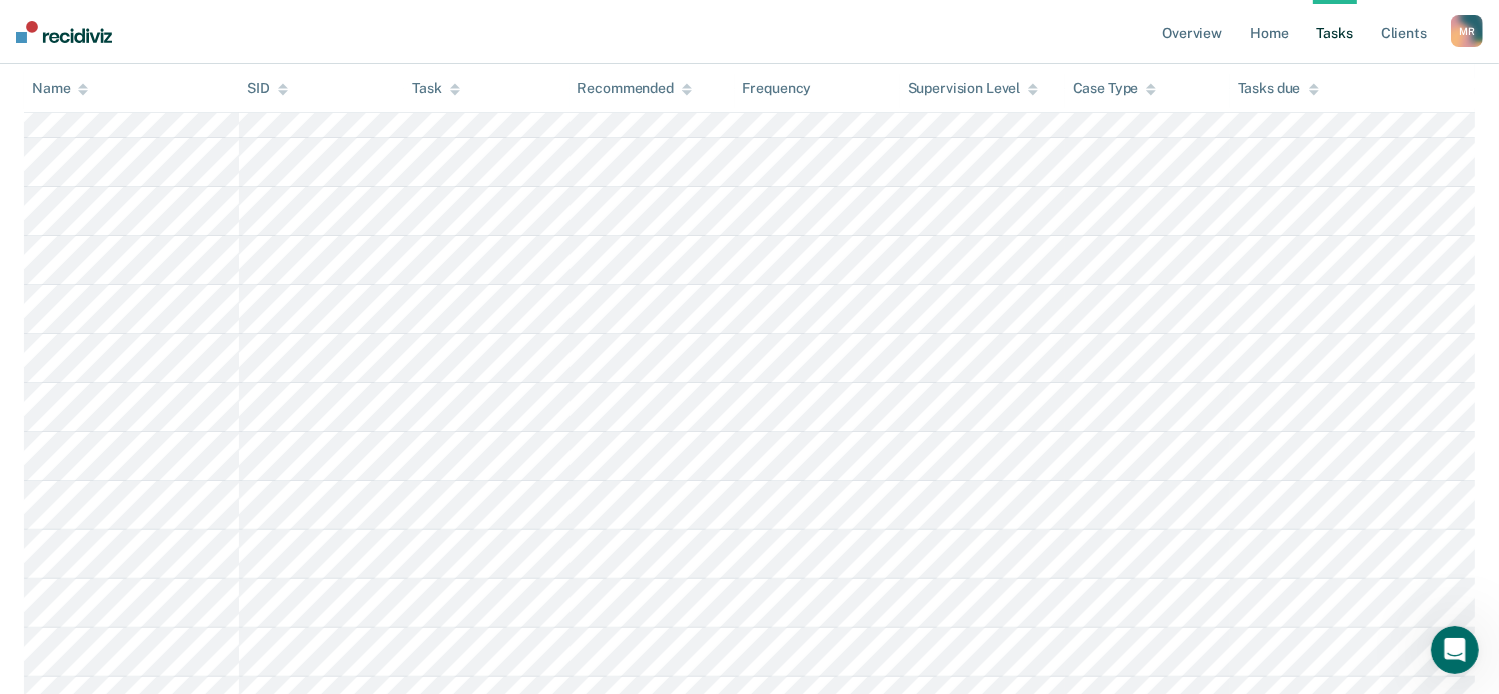 scroll, scrollTop: 300, scrollLeft: 0, axis: vertical 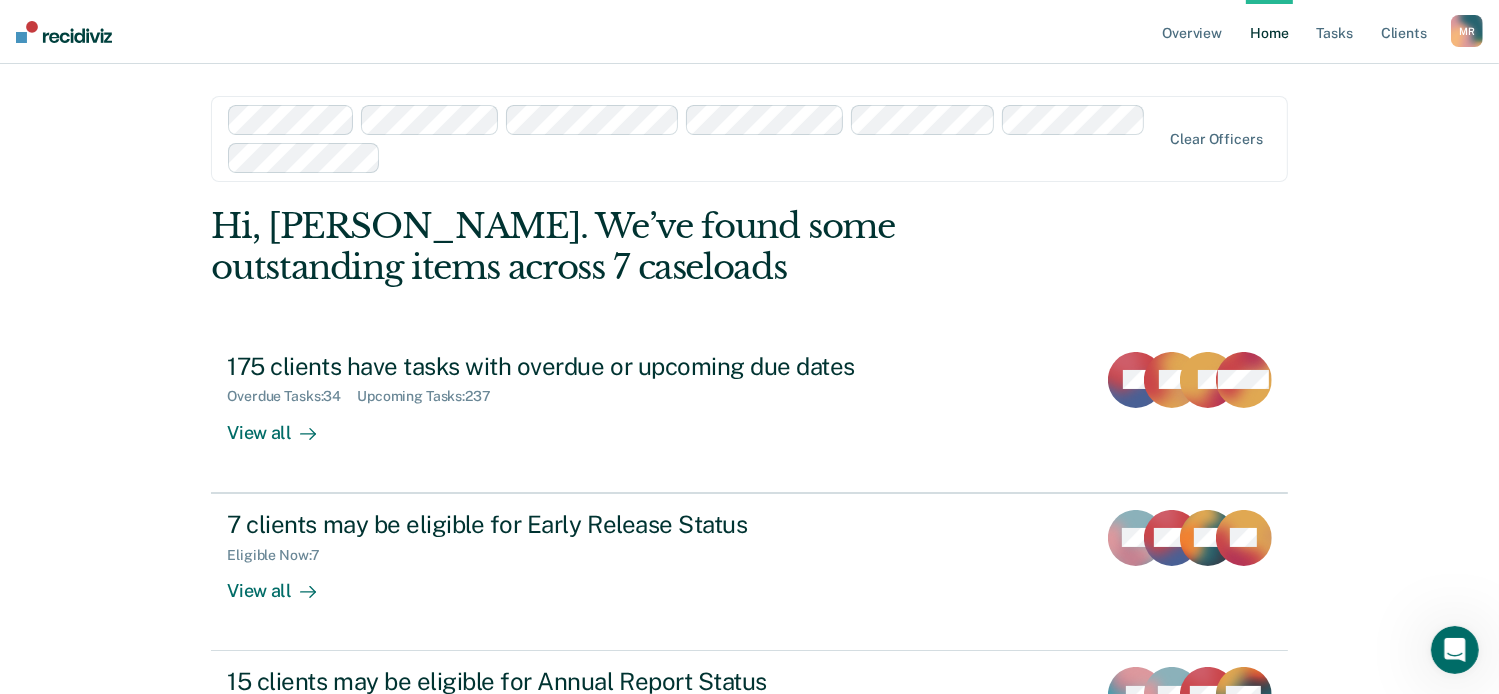 click on "Overview Home Tasks Client s [PERSON_NAME] M R Profile How it works Log Out Clear   officers Hi, [PERSON_NAME]. We’ve found some outstanding items across 7 caseloads 175 clients have tasks with overdue or upcoming due dates Overdue Tasks :  34 Upcoming Tasks :  237 View all   BD RK JS + 268 7 clients may be eligible for Early Release Status Eligible Now :  7 View all   GG MW GC + 4 15 clients may be eligible for Annual Report Status Eligible Now :  15 View all   JP GG MW + 12" at bounding box center (749, 444) 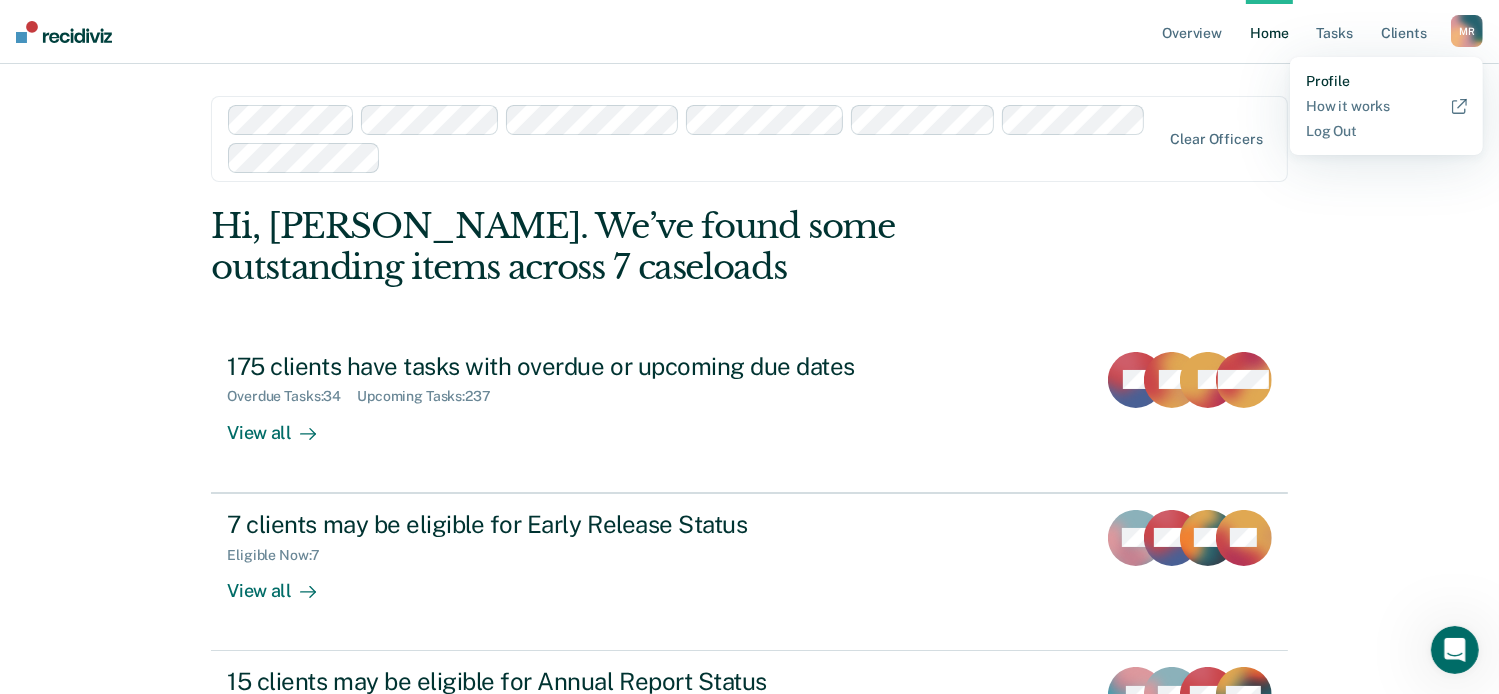 click on "Profile" at bounding box center (1386, 81) 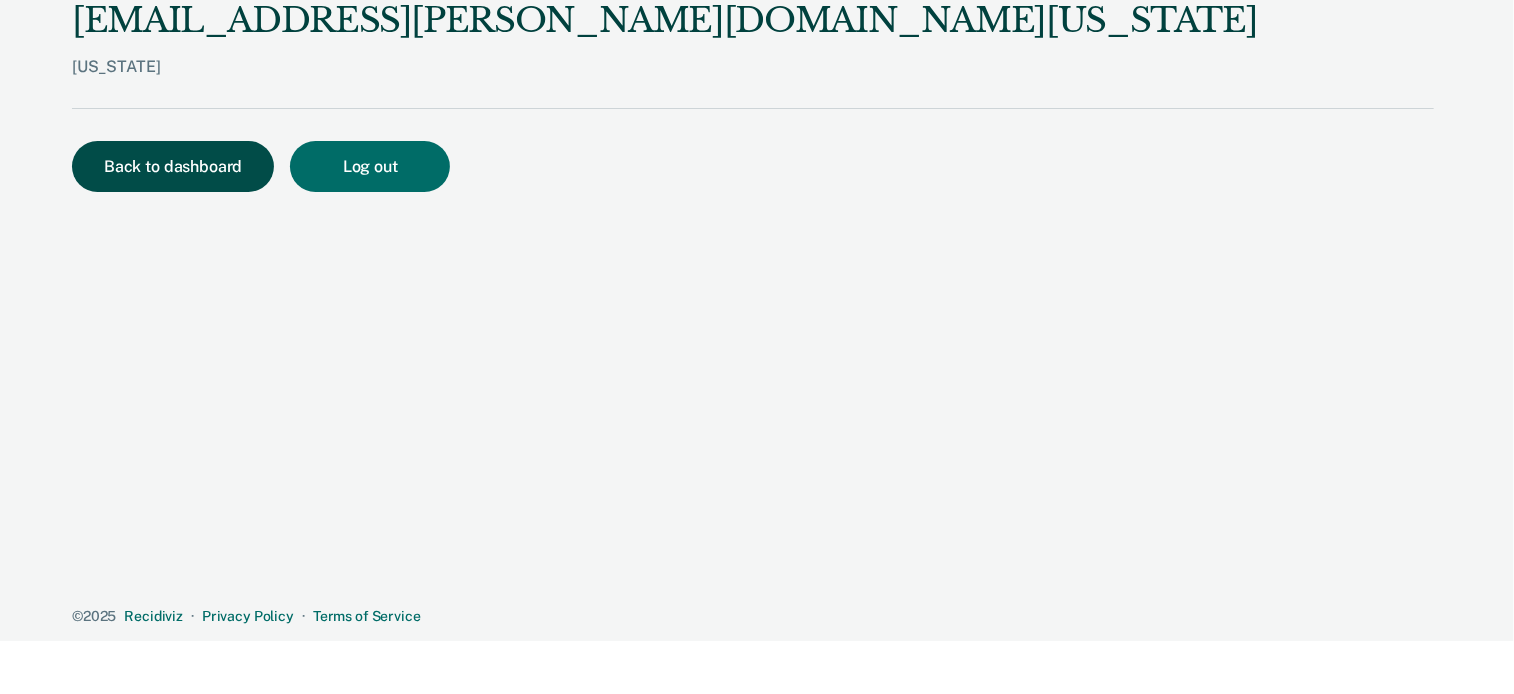 click on "Back to dashboard" at bounding box center [173, 166] 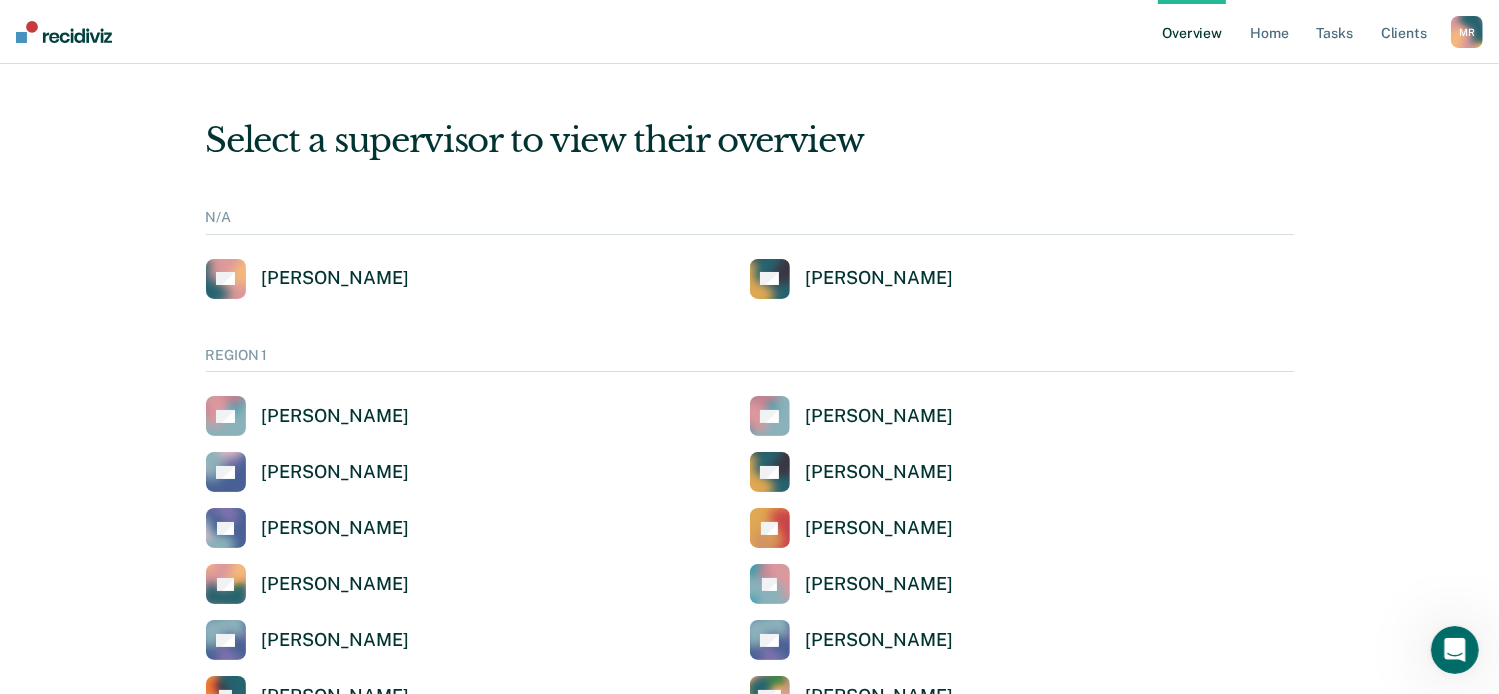 scroll, scrollTop: 0, scrollLeft: 0, axis: both 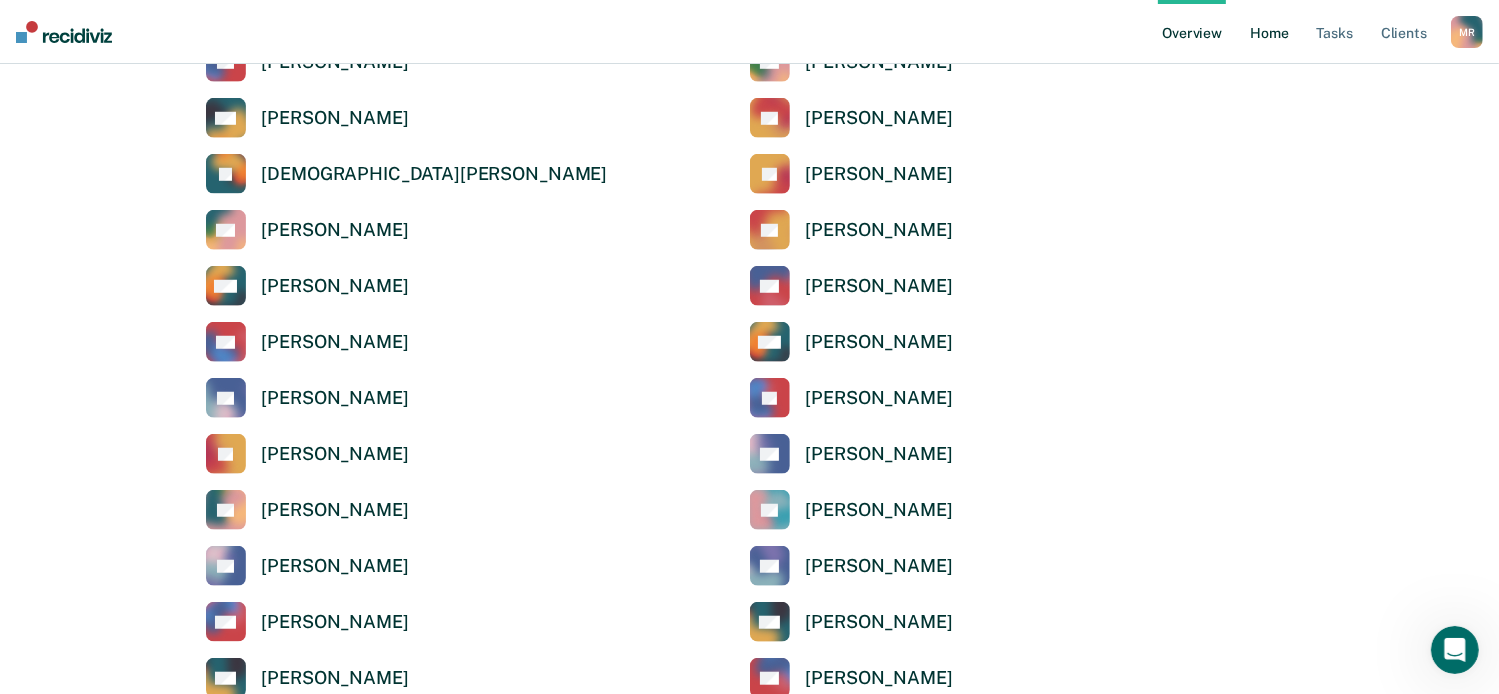 click on "Home" at bounding box center [1269, 32] 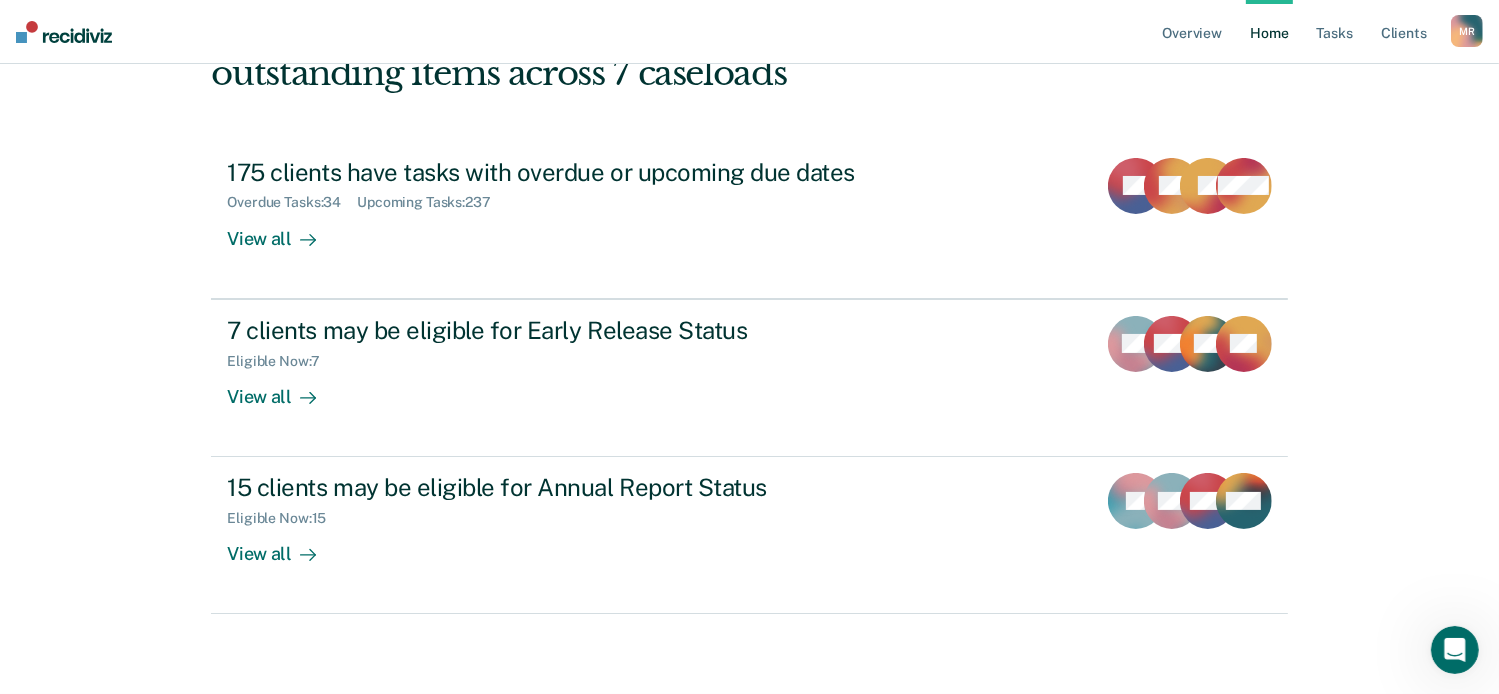 scroll, scrollTop: 0, scrollLeft: 0, axis: both 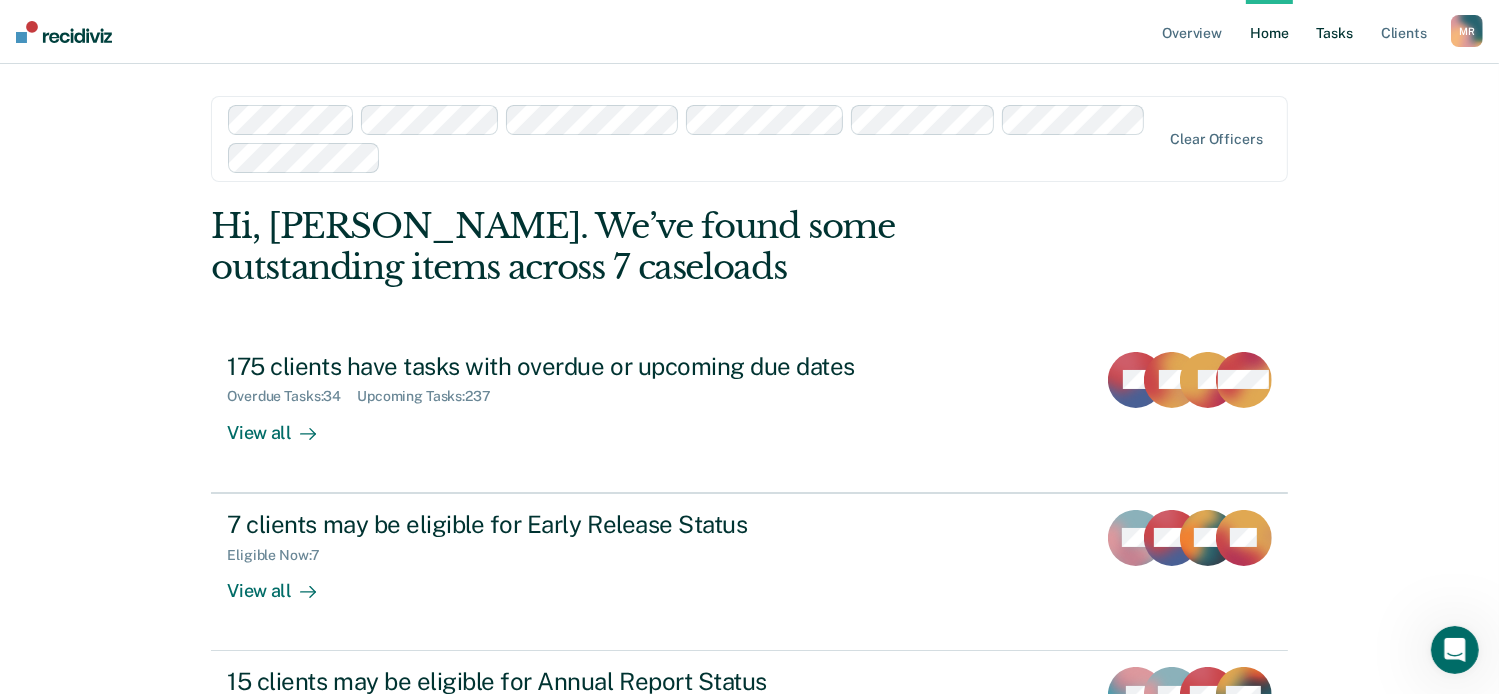 click on "Tasks" at bounding box center [1335, 32] 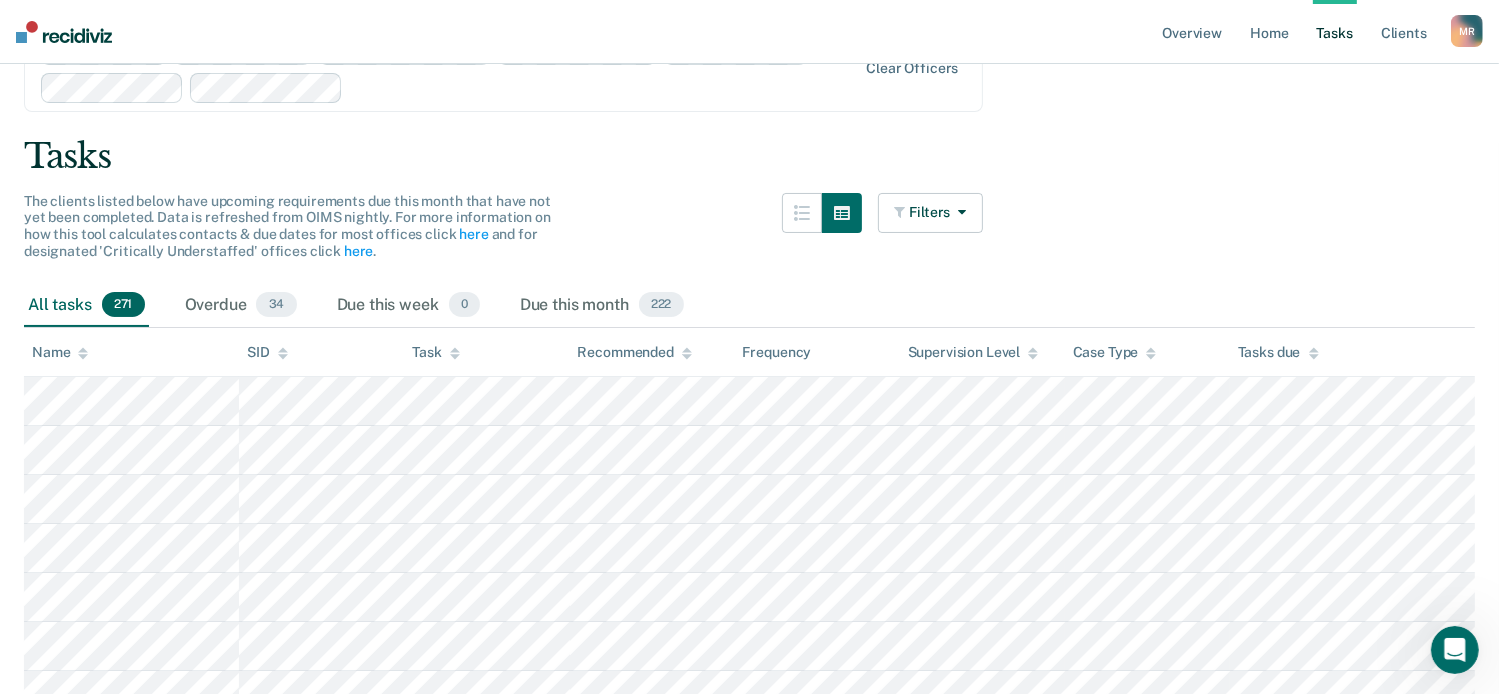 scroll, scrollTop: 100, scrollLeft: 0, axis: vertical 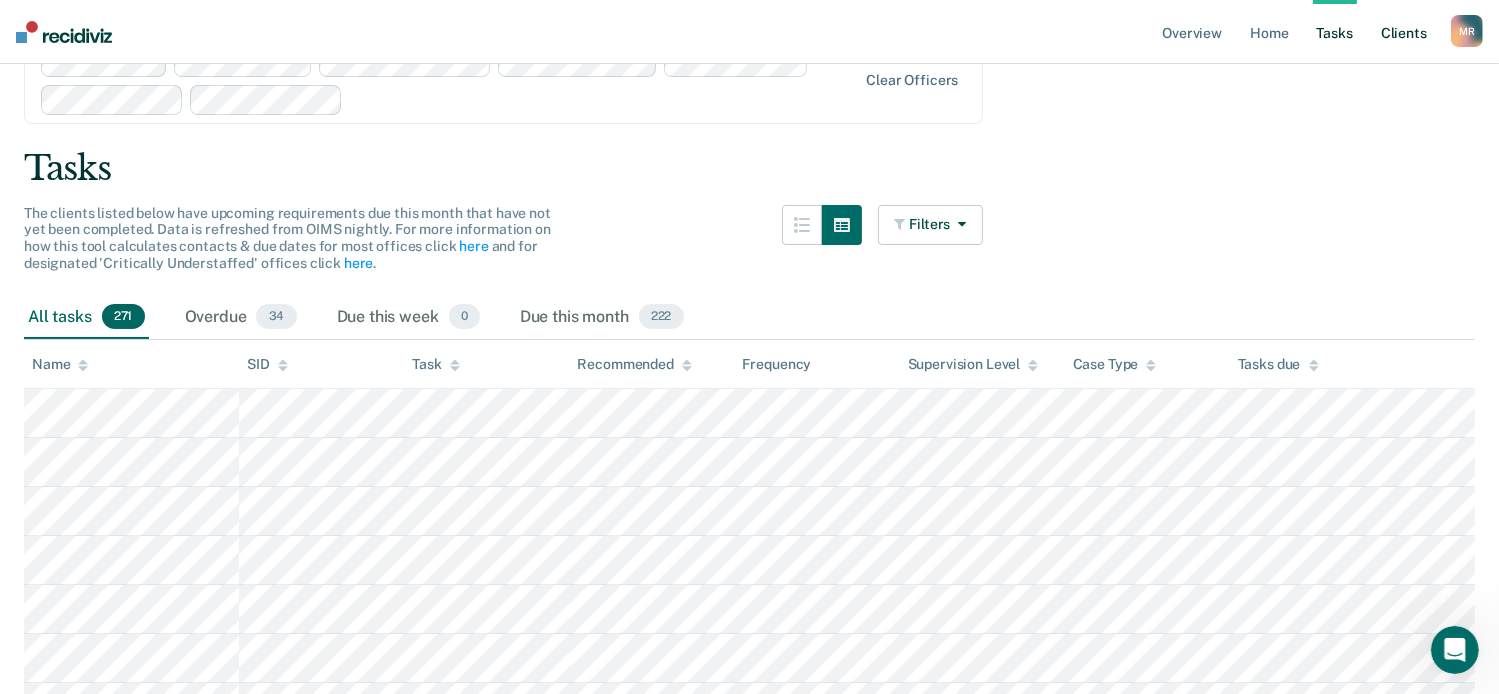 click on "Client s" at bounding box center (1404, 32) 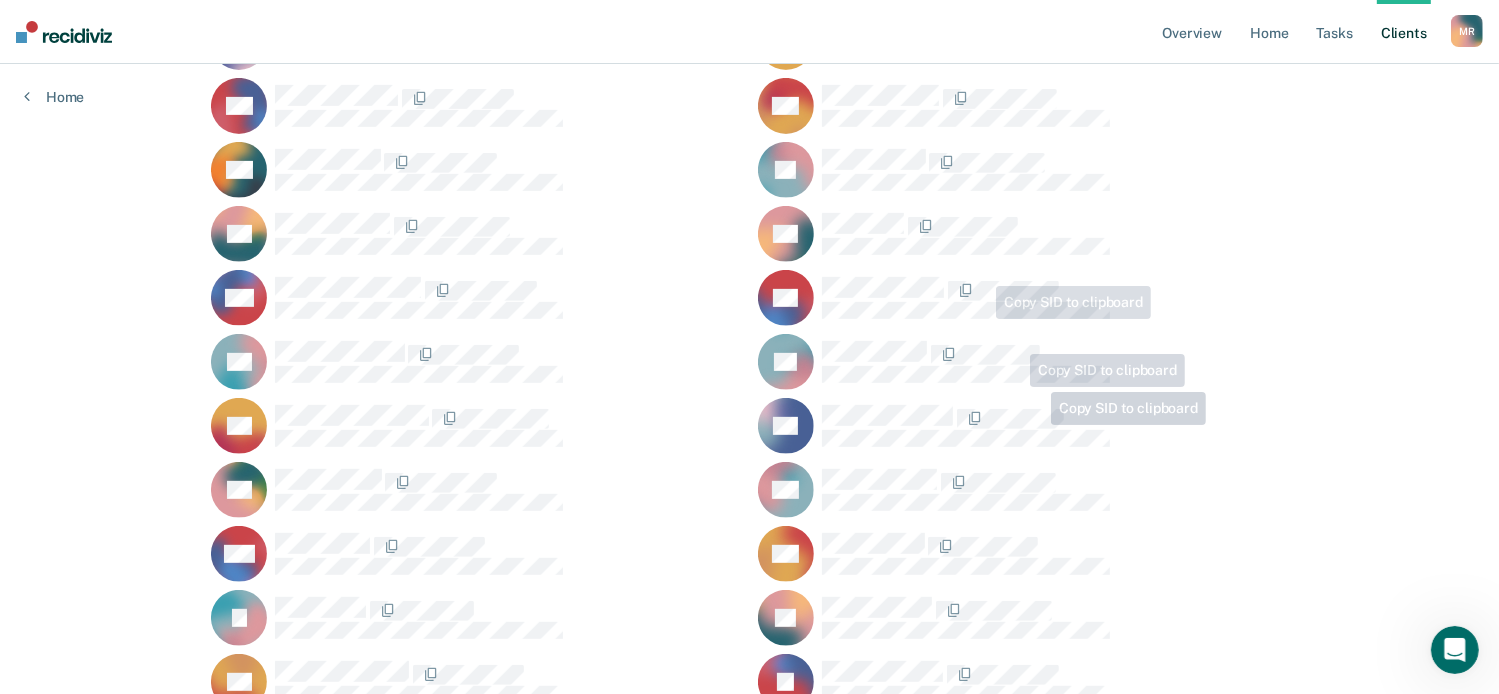 scroll, scrollTop: 600, scrollLeft: 0, axis: vertical 